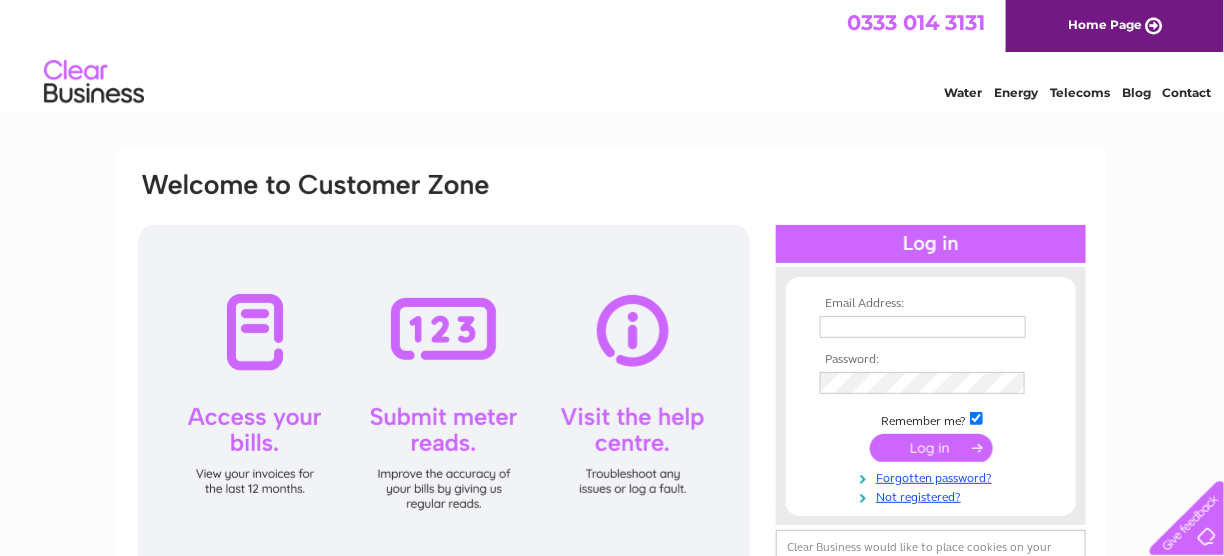 scroll, scrollTop: 0, scrollLeft: 0, axis: both 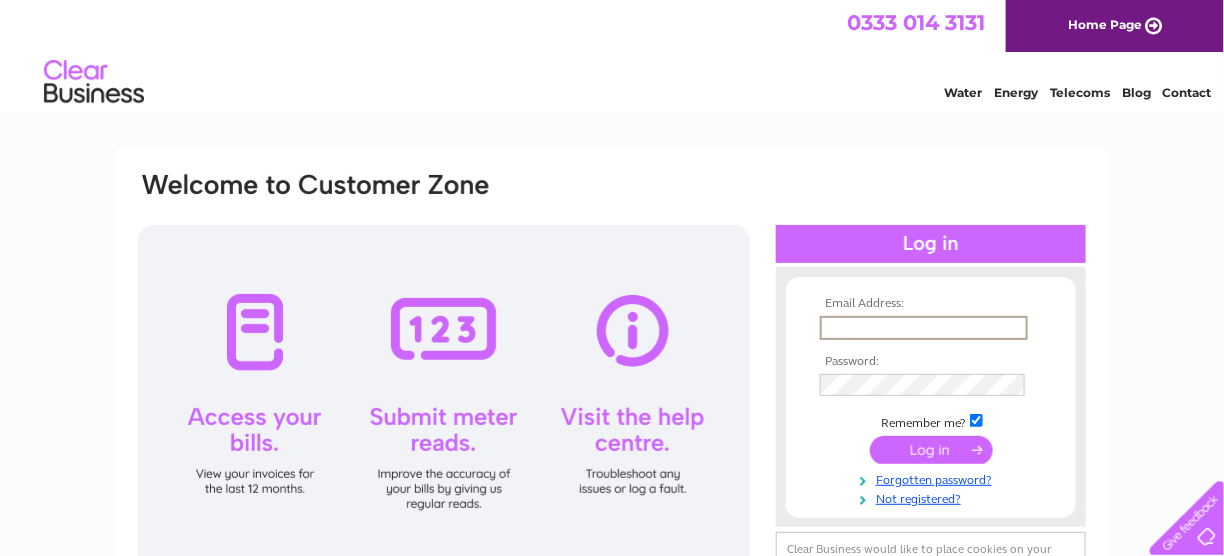 click at bounding box center (924, 328) 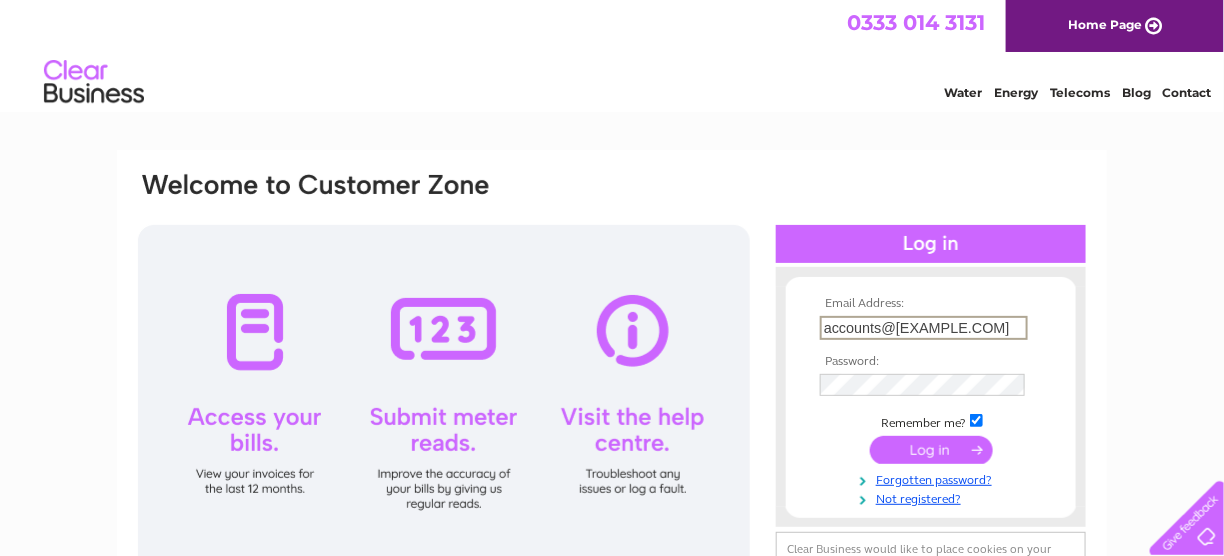 type on "accounts@dkbglasgow.com" 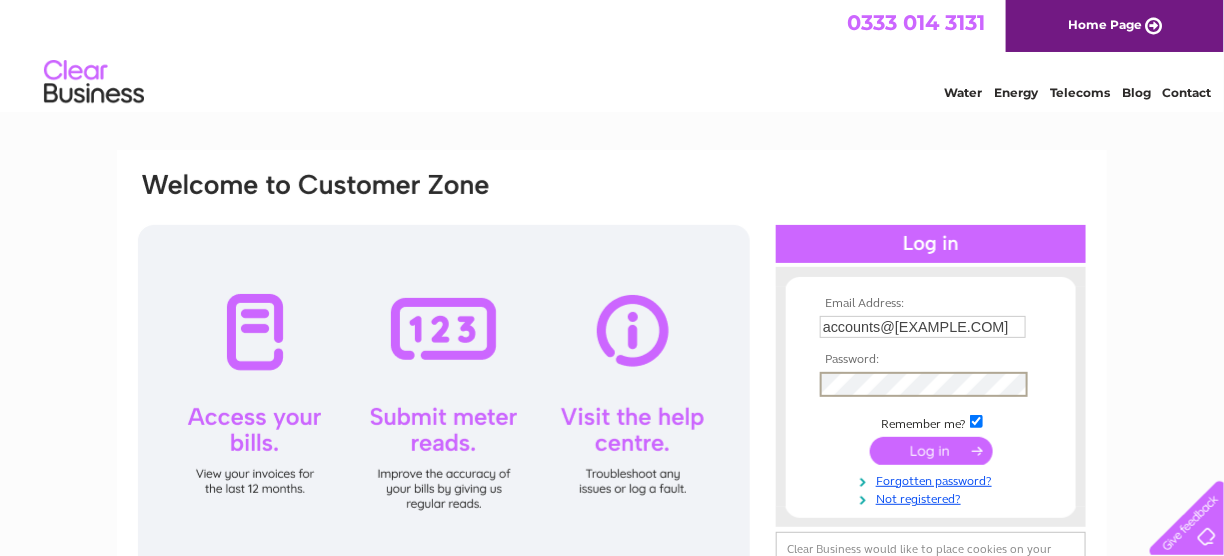 click at bounding box center (931, 451) 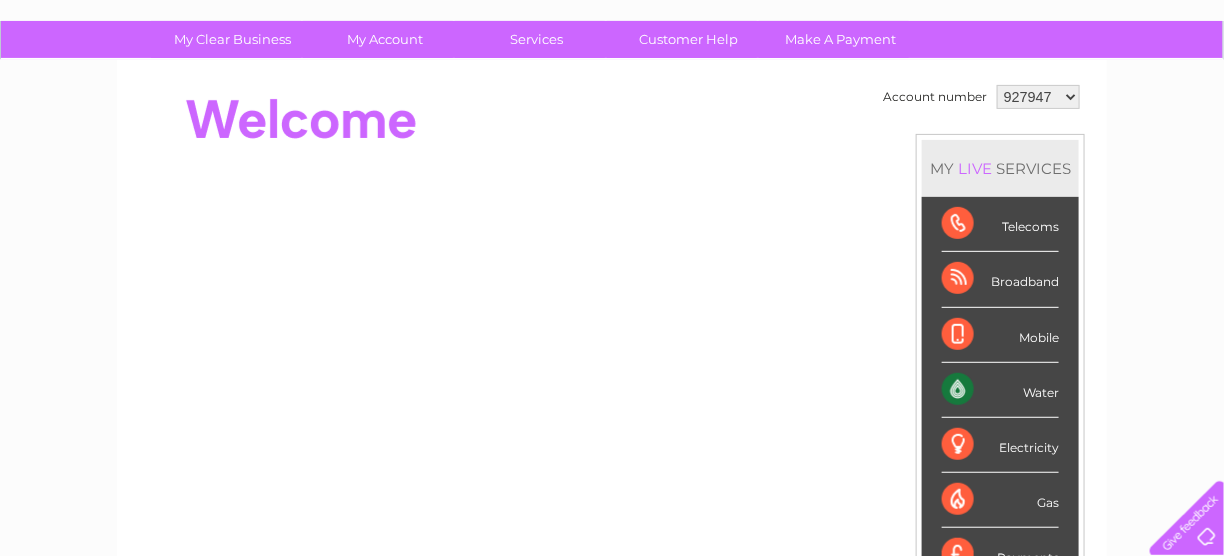 scroll, scrollTop: 100, scrollLeft: 0, axis: vertical 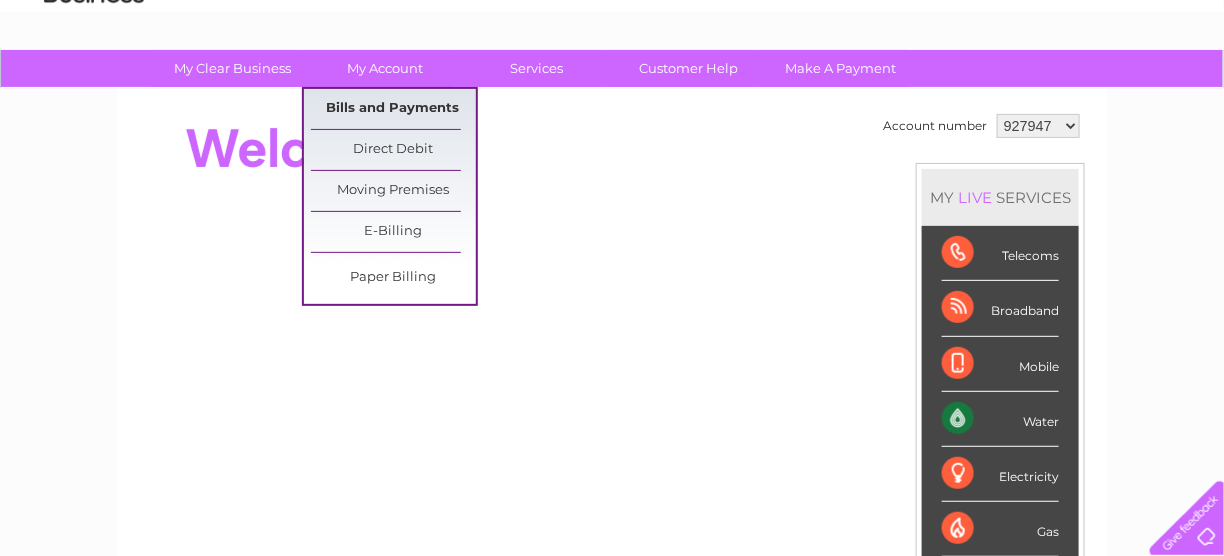 click on "Bills and Payments" at bounding box center [393, 109] 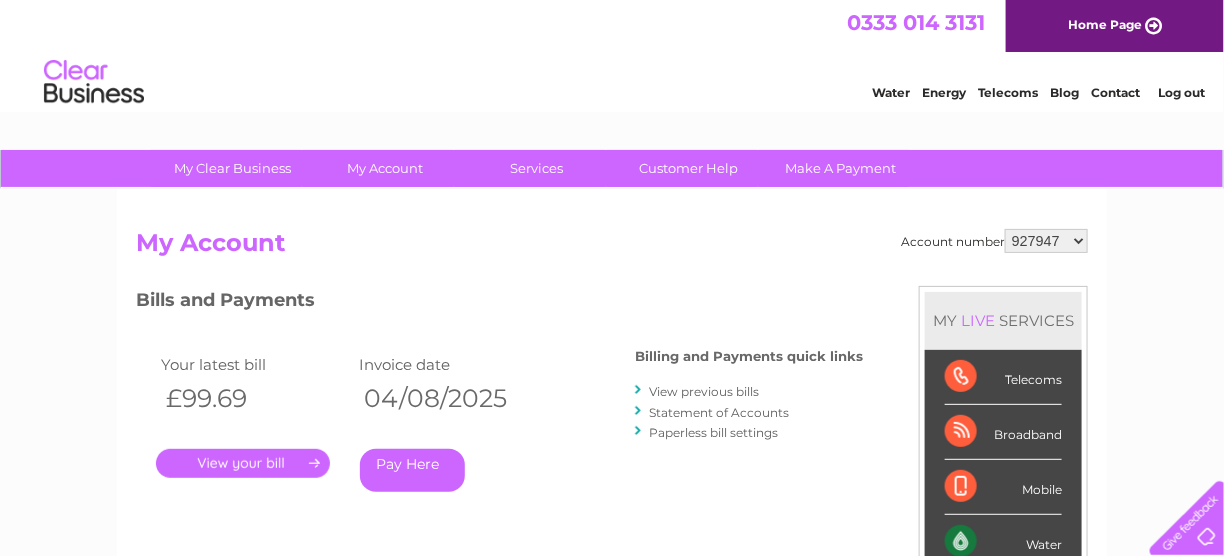 scroll, scrollTop: 0, scrollLeft: 0, axis: both 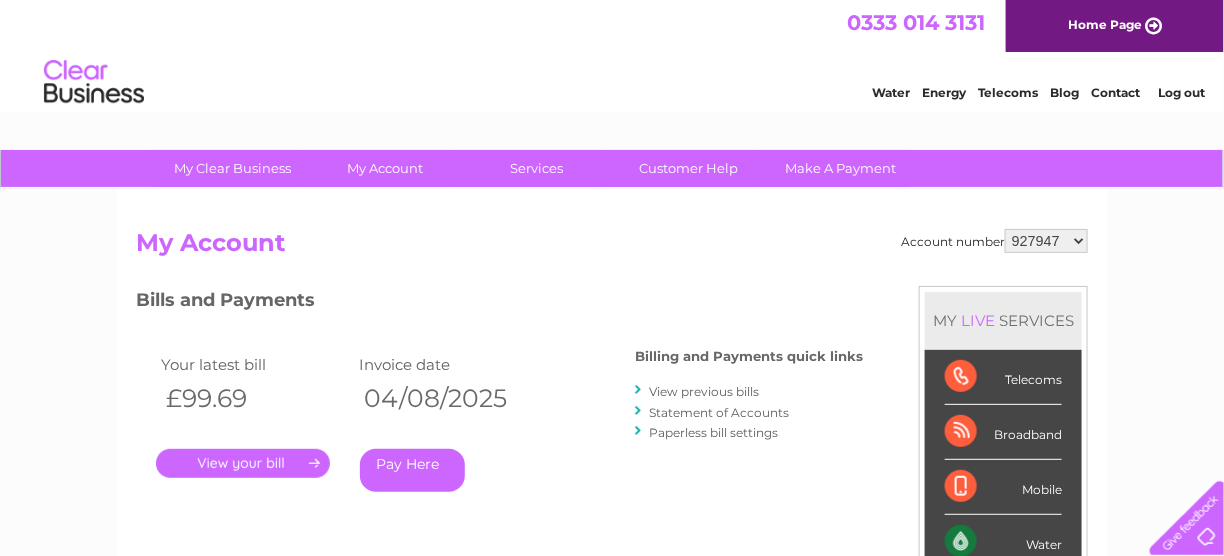 click on "." at bounding box center (243, 463) 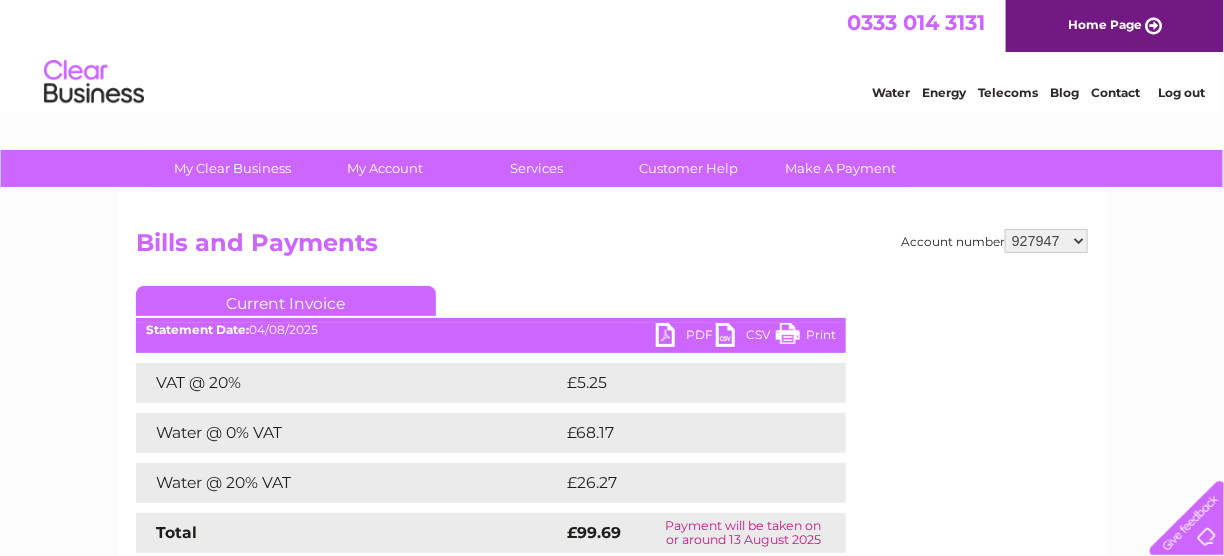 scroll, scrollTop: 0, scrollLeft: 0, axis: both 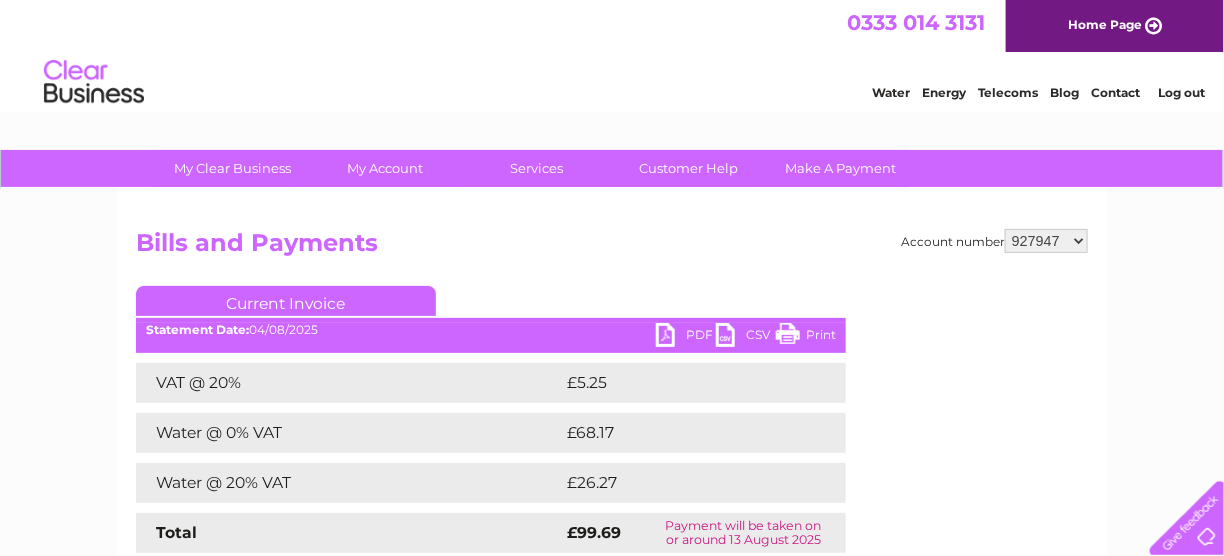 click on "PDF" at bounding box center (686, 337) 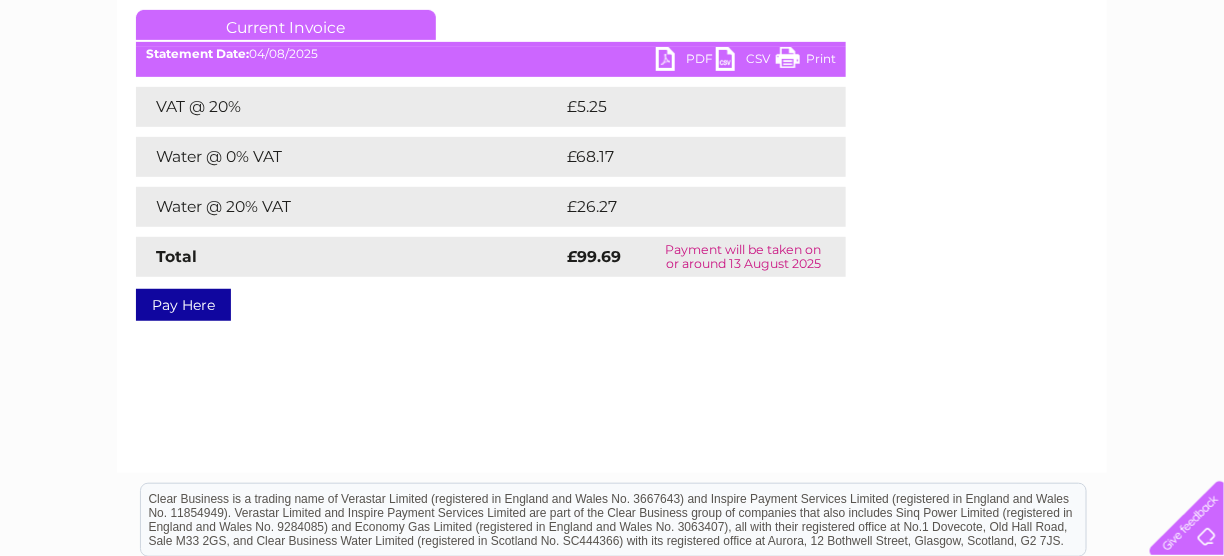 scroll, scrollTop: 0, scrollLeft: 0, axis: both 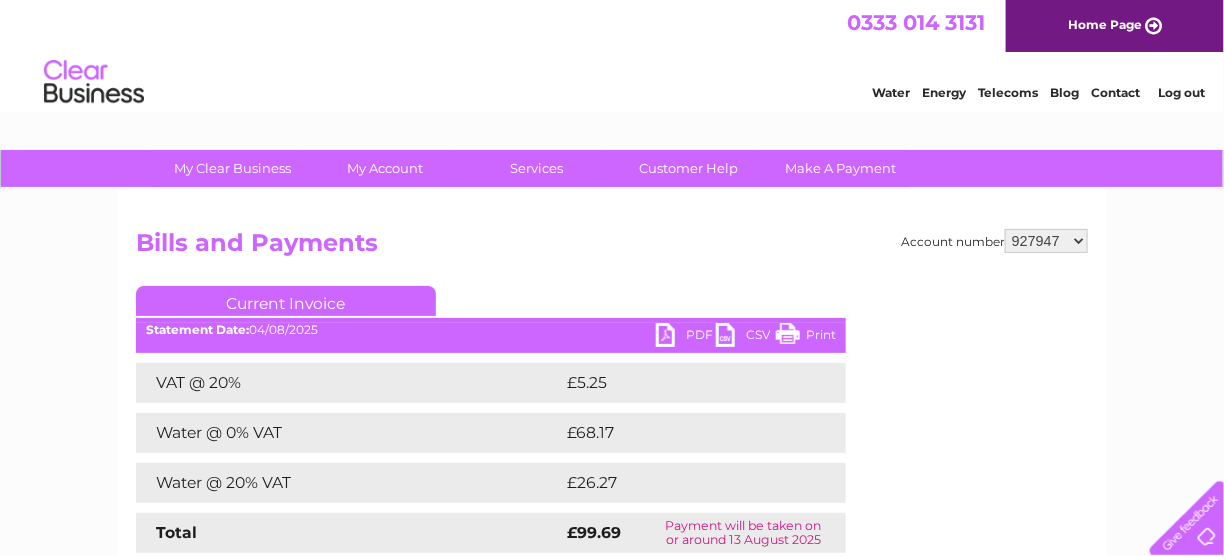 click on "Bills and Payments" at bounding box center (612, 248) 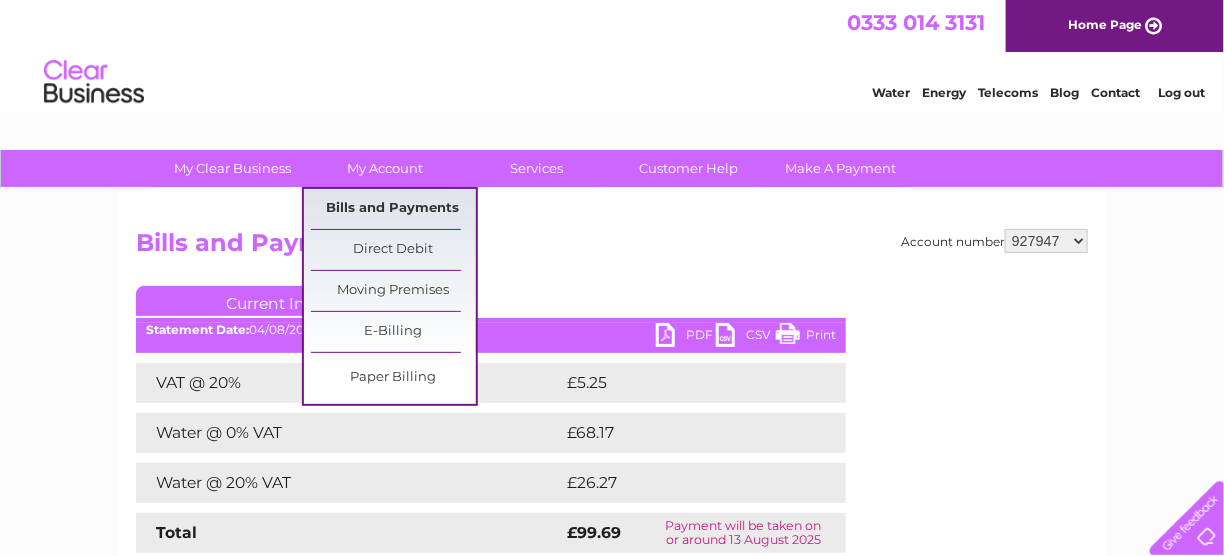click on "Bills and Payments" at bounding box center (393, 209) 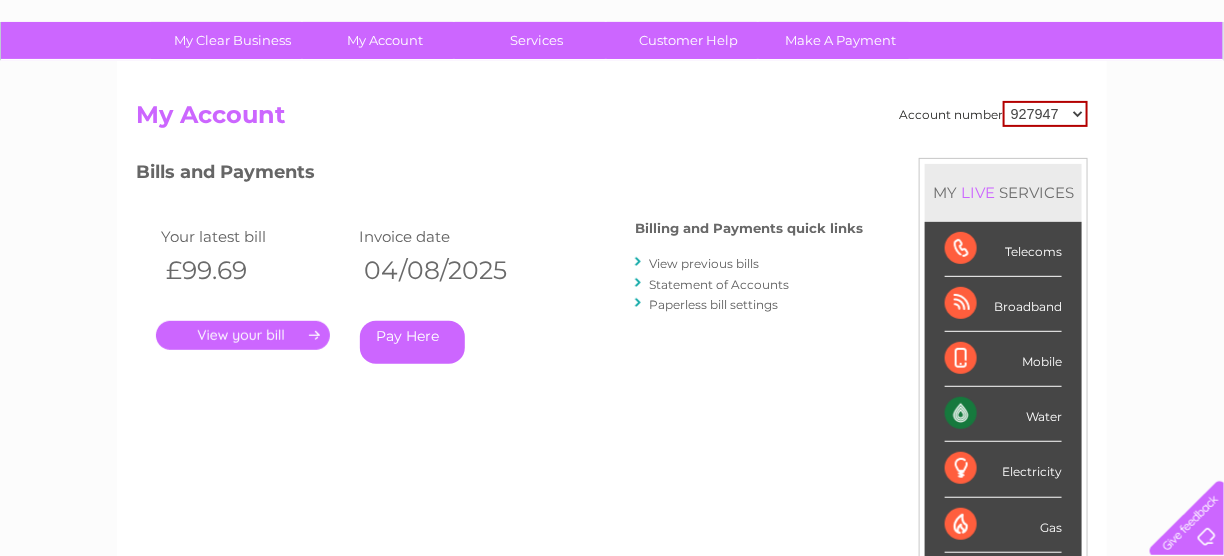 scroll, scrollTop: 100, scrollLeft: 0, axis: vertical 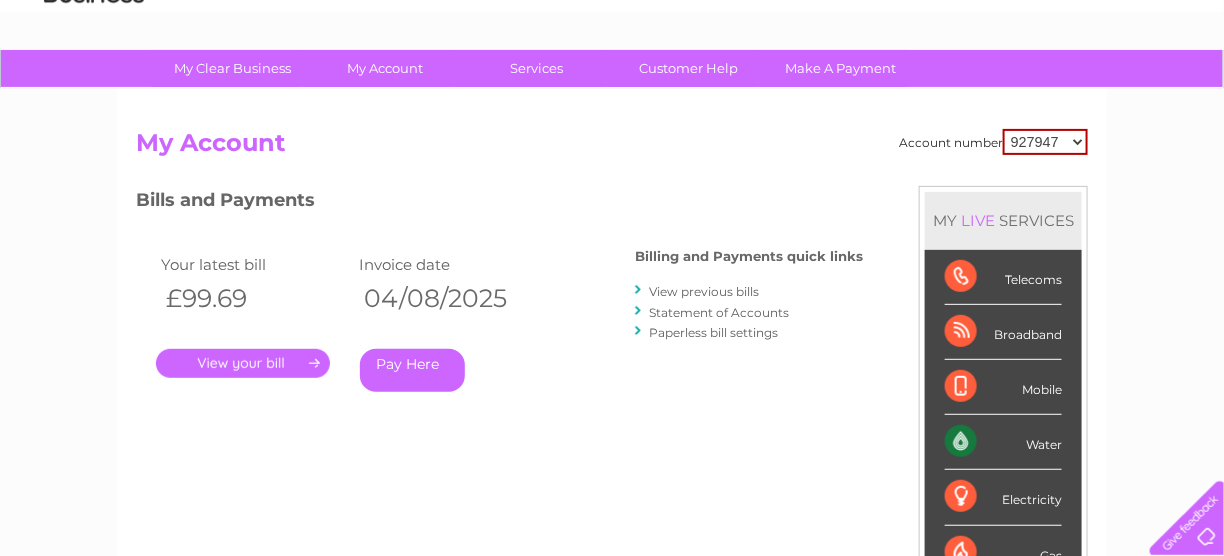 click on "View previous bills" at bounding box center (704, 291) 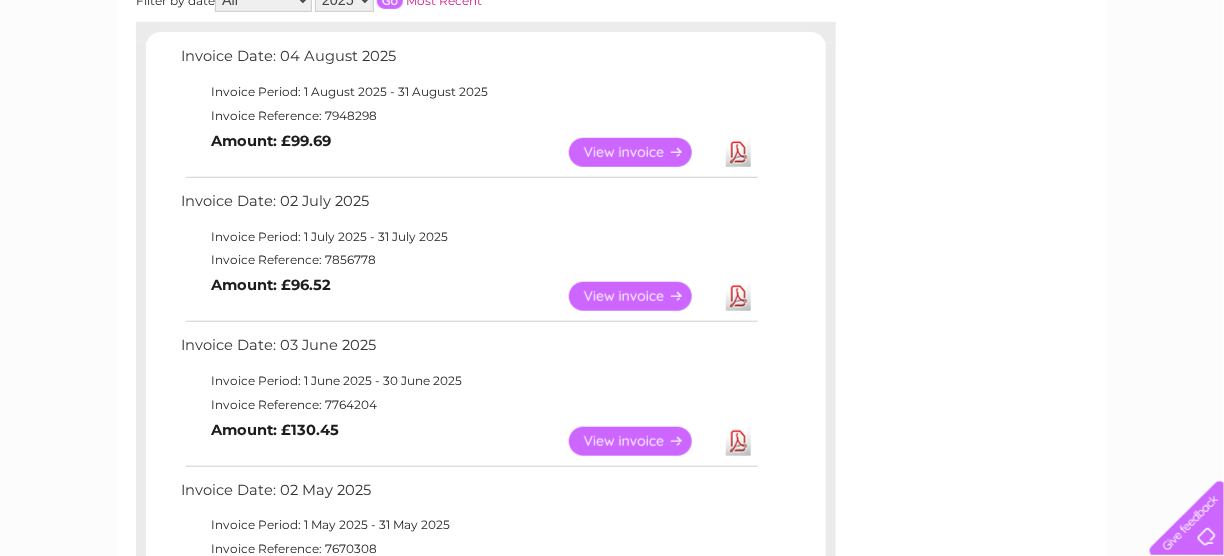 scroll, scrollTop: 300, scrollLeft: 0, axis: vertical 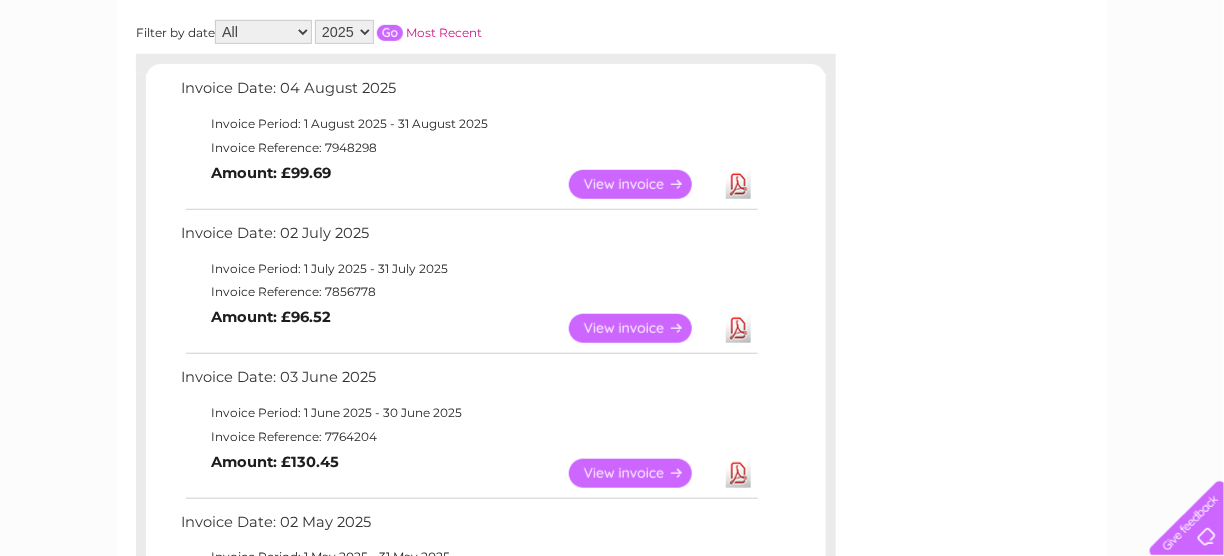 click on "Download" at bounding box center (738, 328) 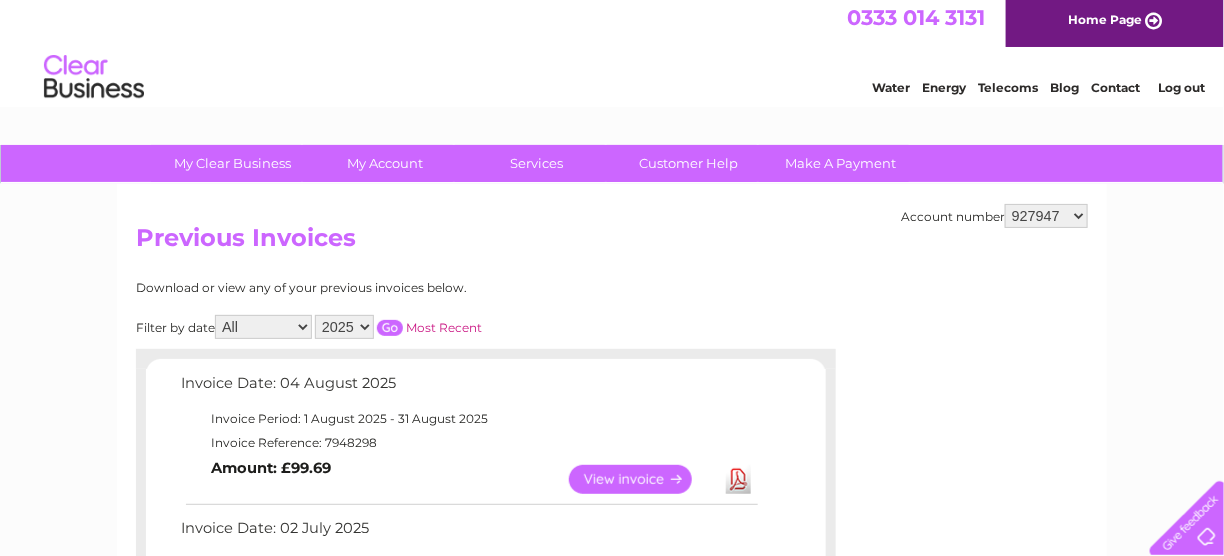 scroll, scrollTop: 0, scrollLeft: 0, axis: both 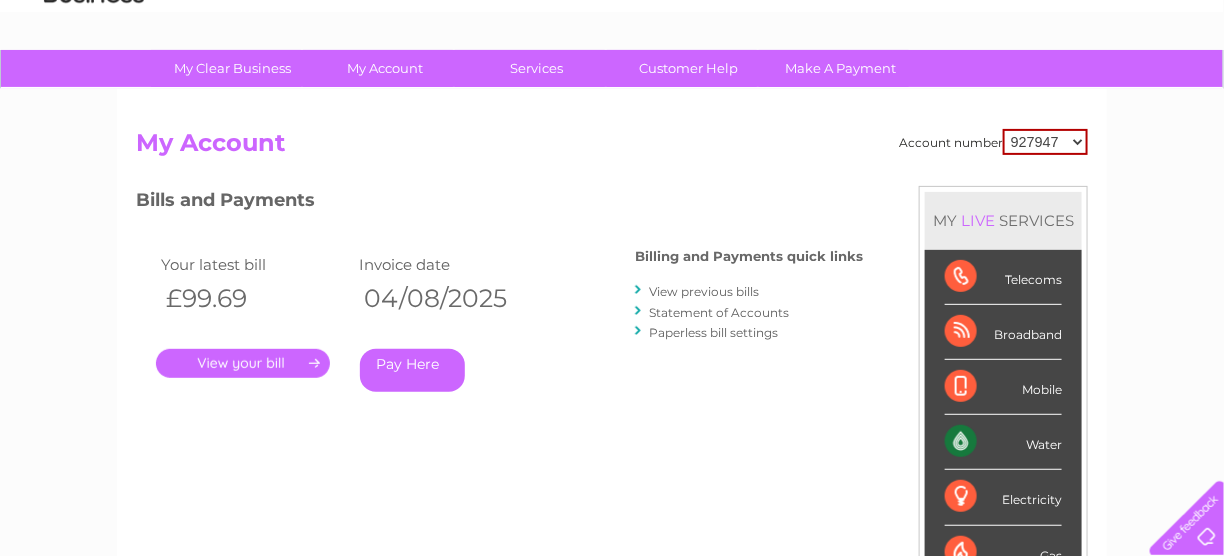 click on "927947
3023670" at bounding box center (1045, 142) 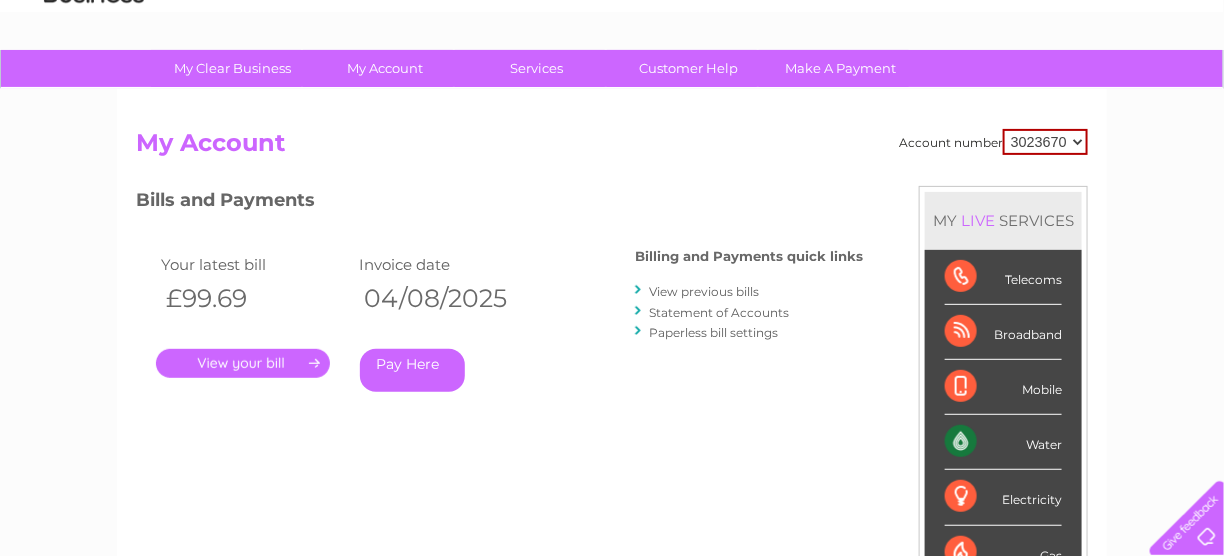 click on "927947
3023670" at bounding box center (1045, 142) 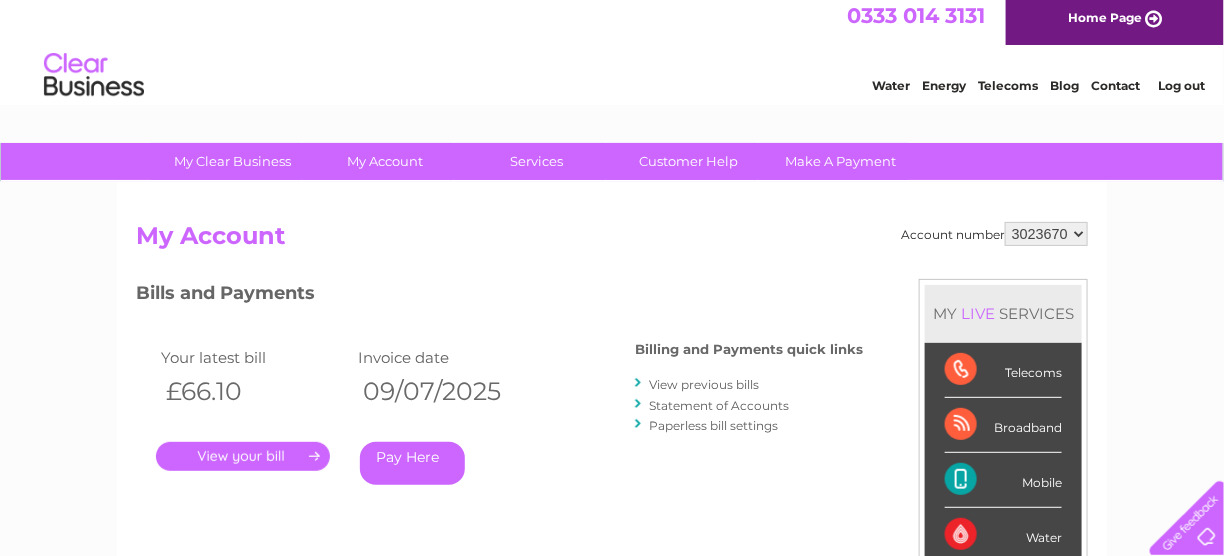 scroll, scrollTop: 100, scrollLeft: 0, axis: vertical 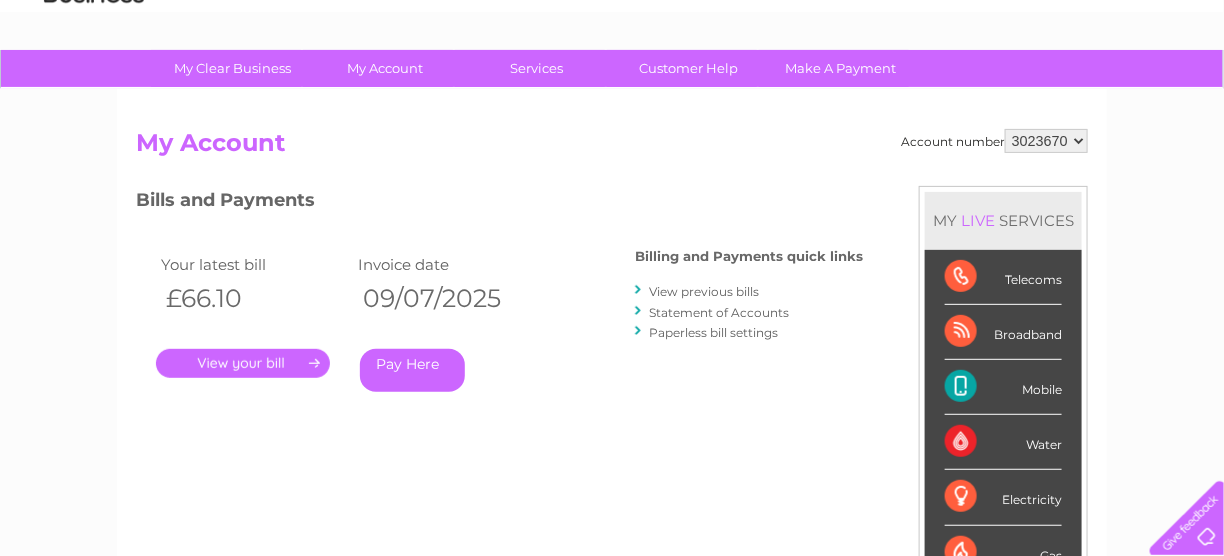click on "View previous bills" at bounding box center [704, 291] 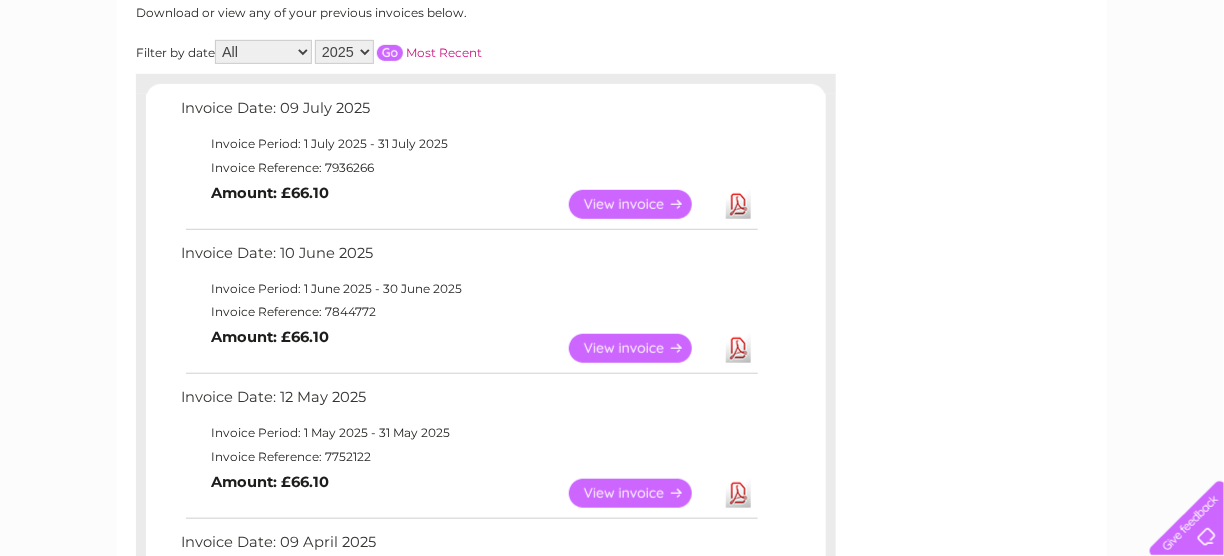 scroll, scrollTop: 300, scrollLeft: 0, axis: vertical 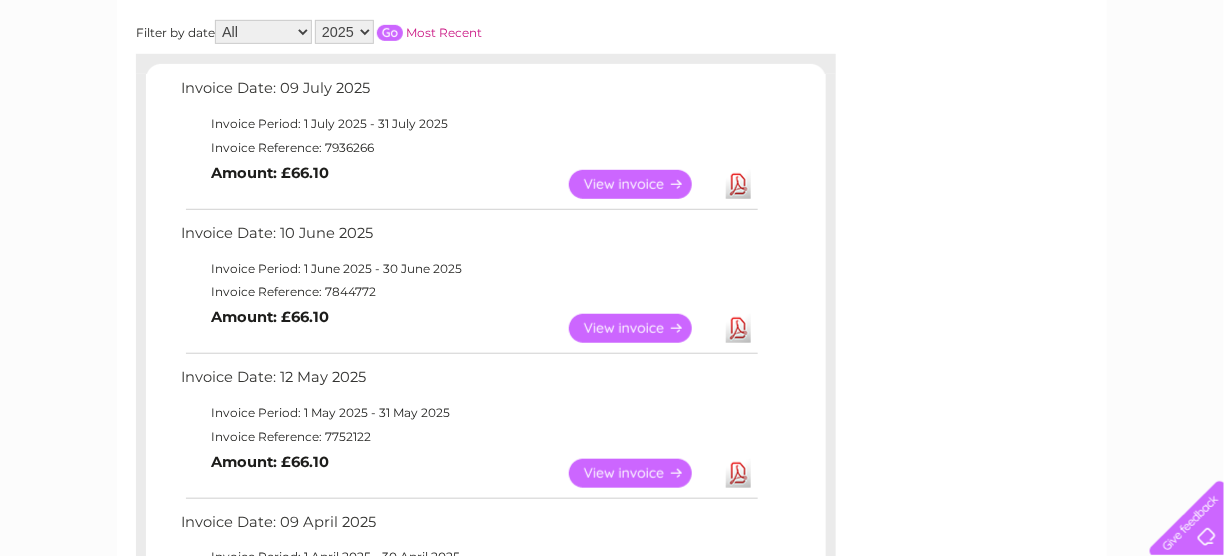 click on "Download" at bounding box center [738, 184] 